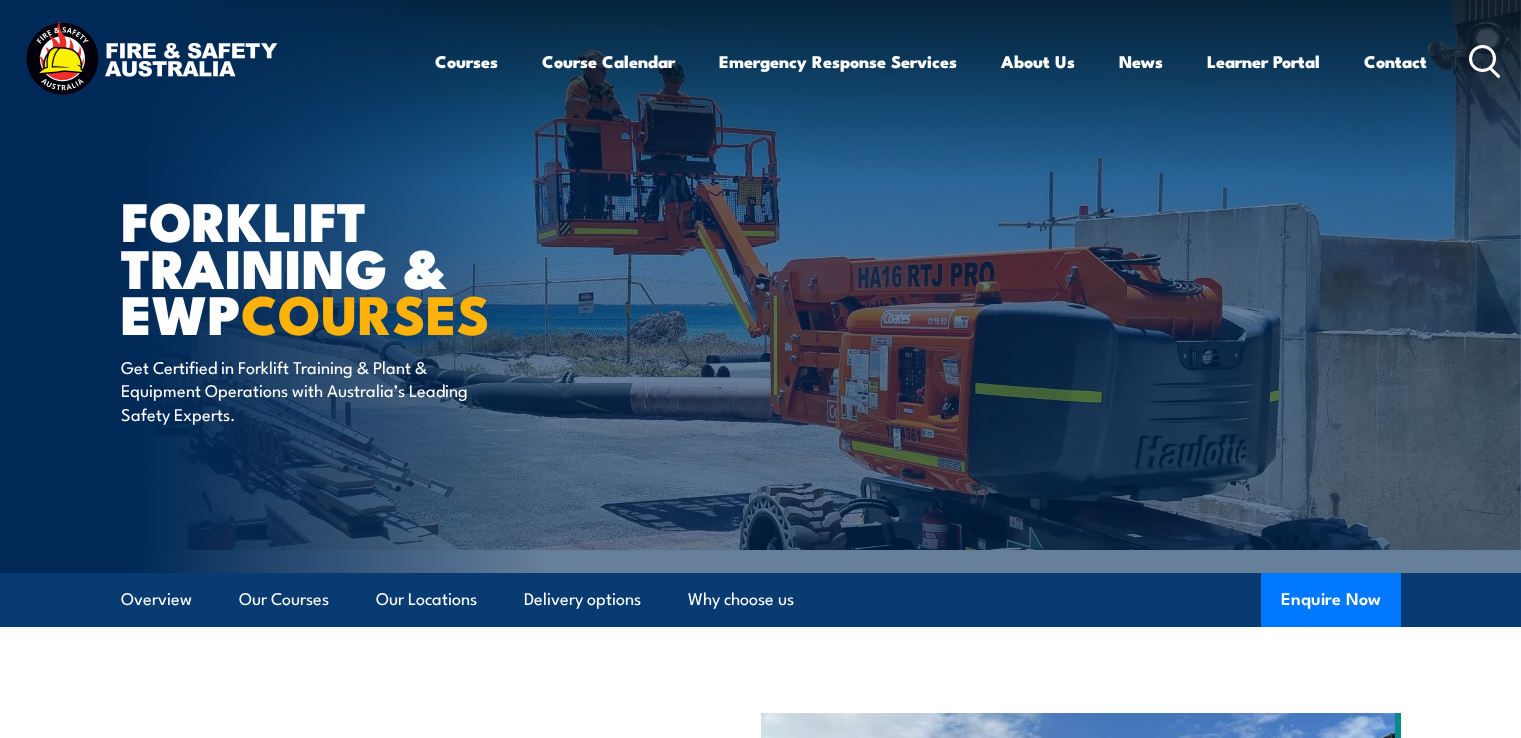scroll, scrollTop: 0, scrollLeft: 0, axis: both 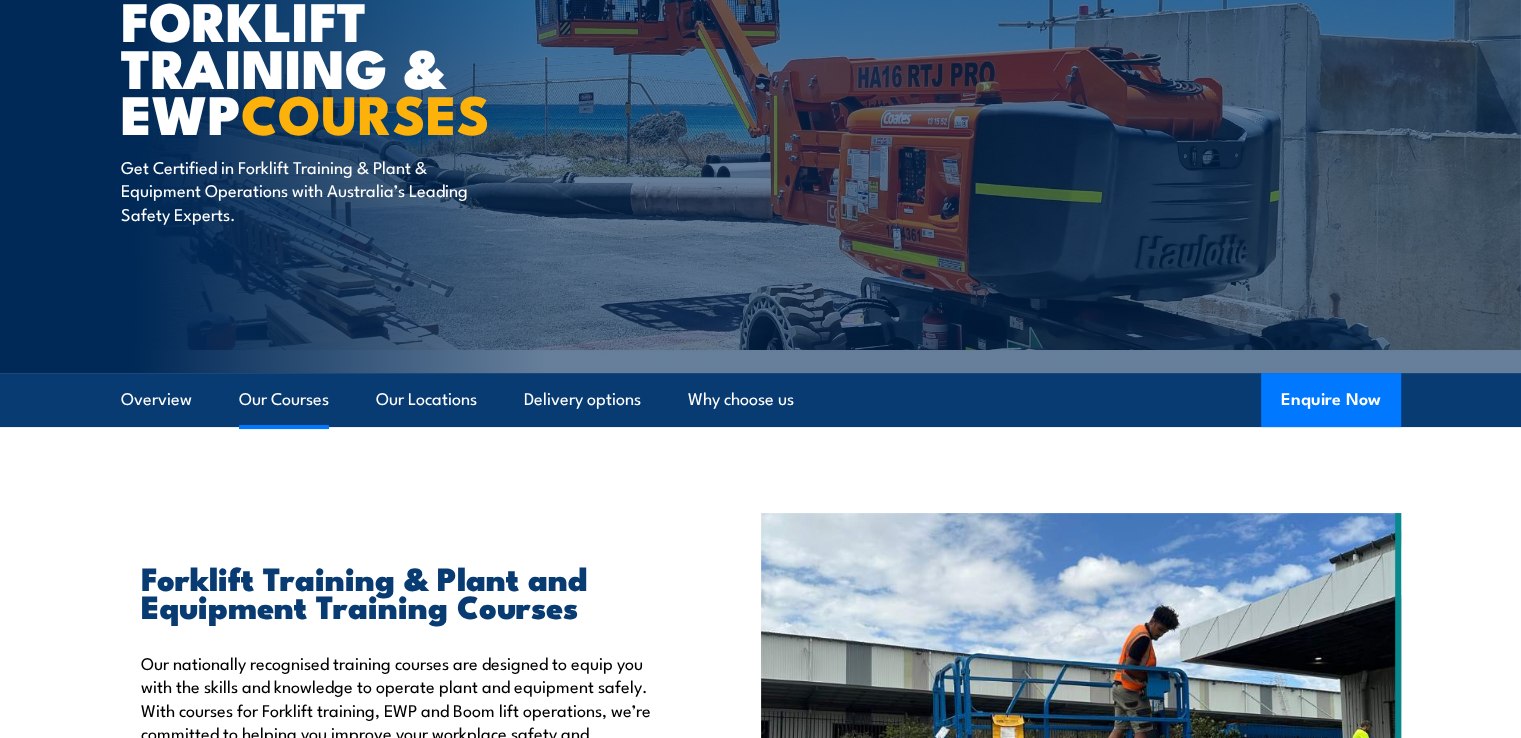 click on "Our Courses" at bounding box center (284, 399) 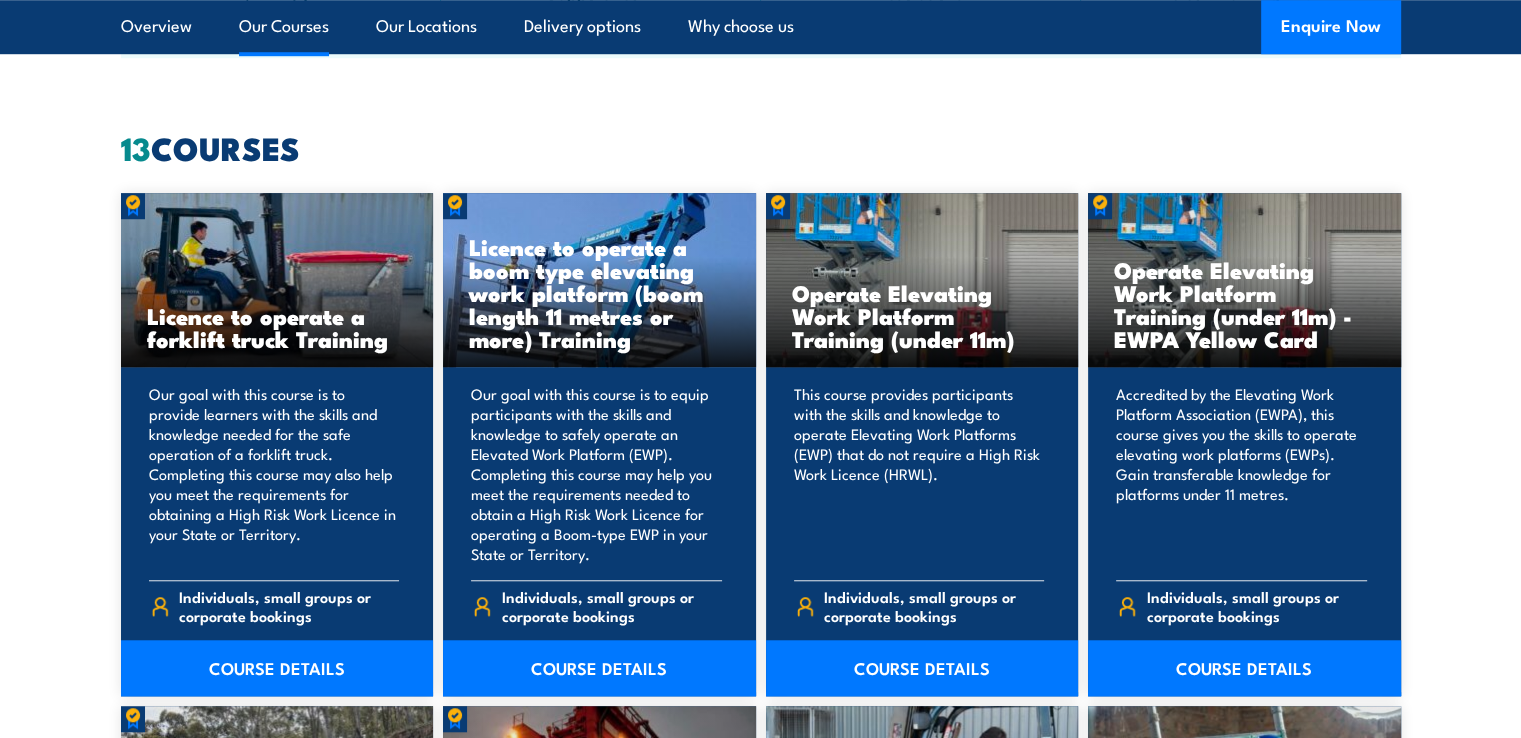 scroll, scrollTop: 1516, scrollLeft: 0, axis: vertical 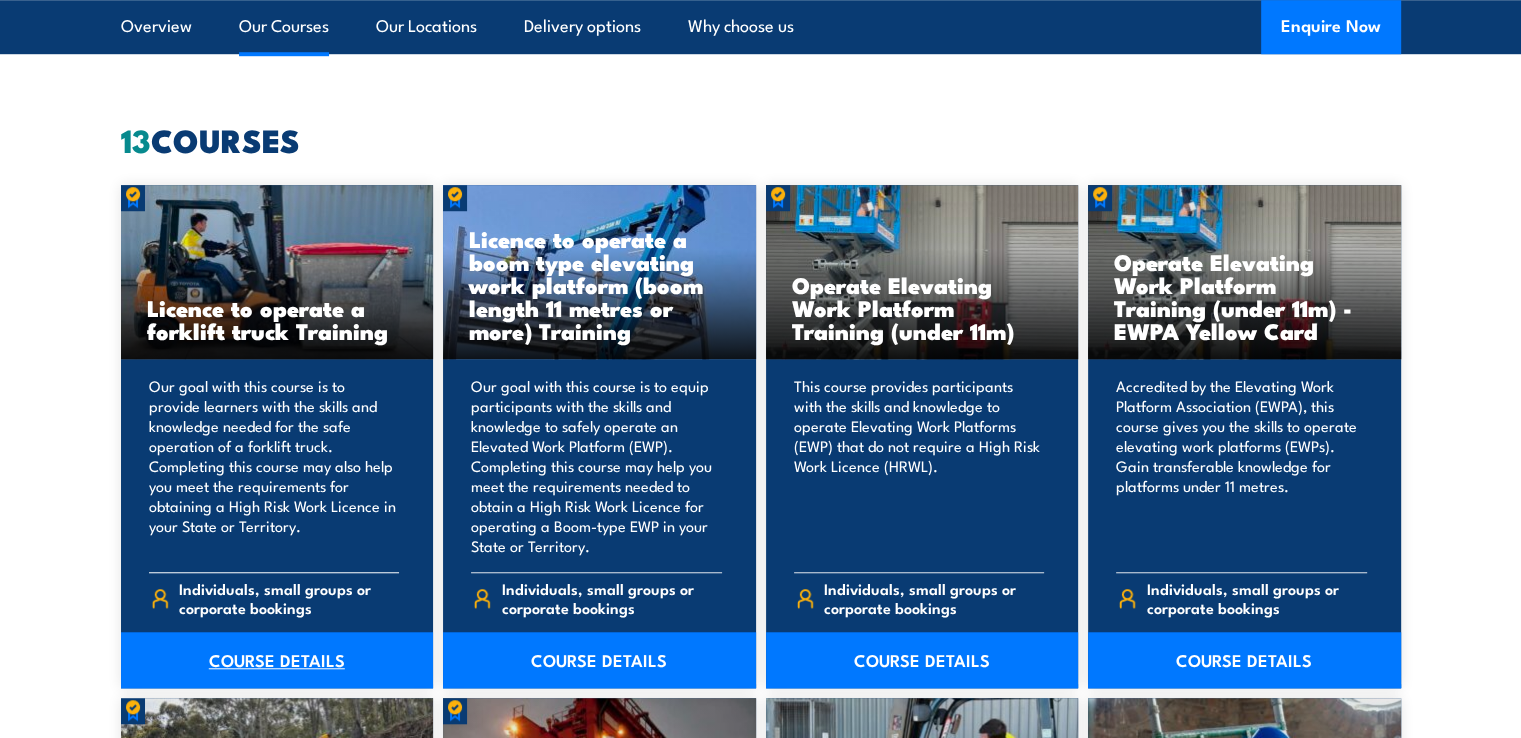 click on "COURSE DETAILS" at bounding box center (277, 660) 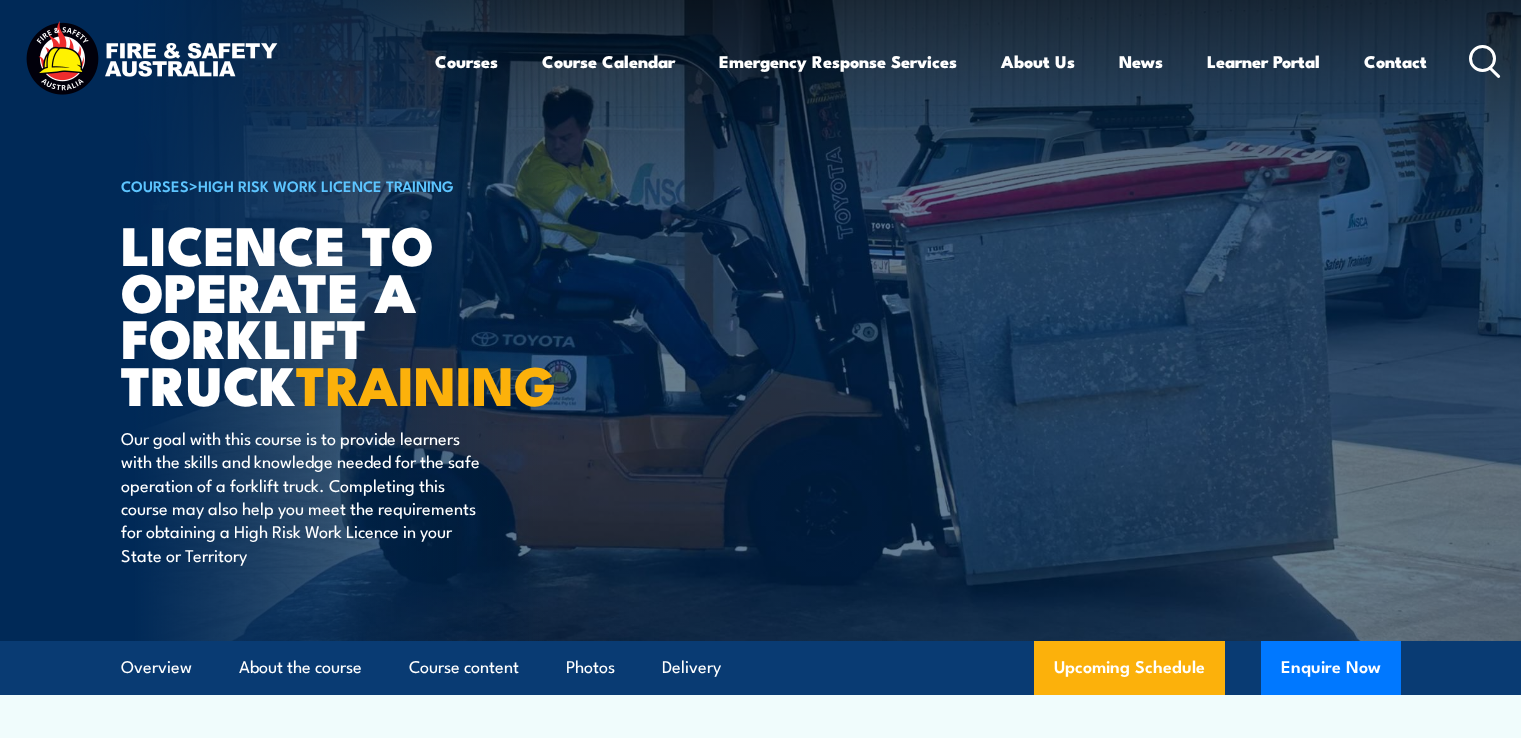 scroll, scrollTop: 0, scrollLeft: 0, axis: both 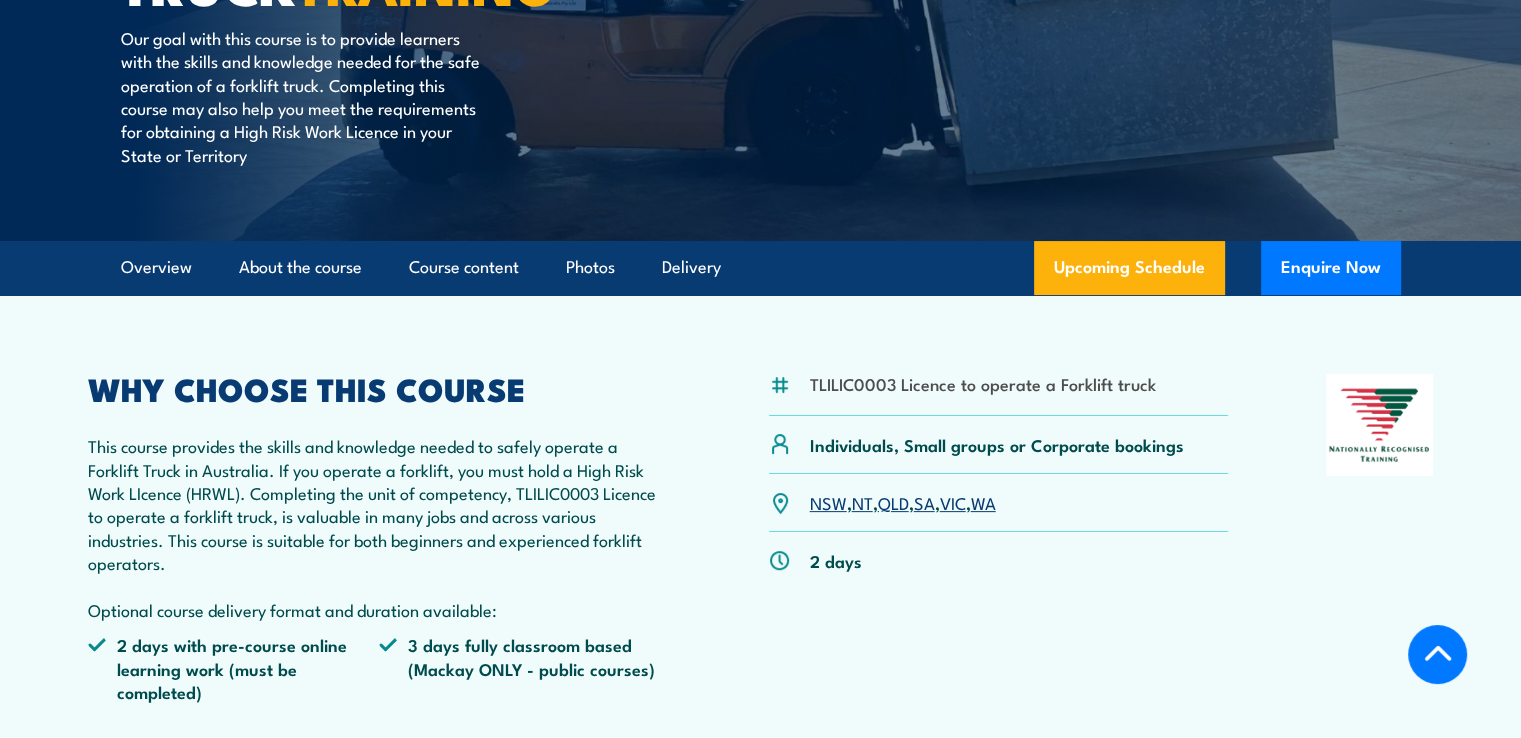 click on "SA" at bounding box center [924, 502] 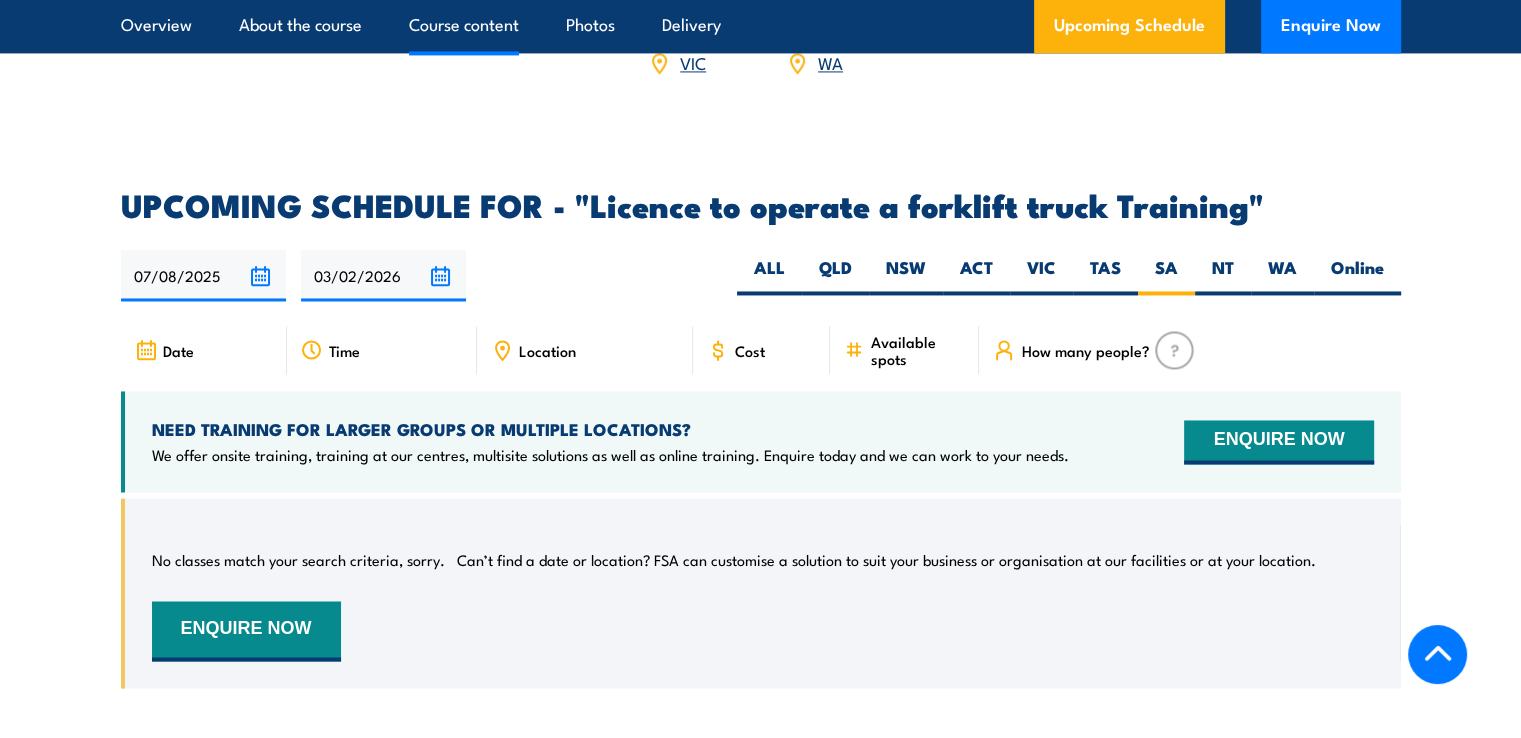 scroll, scrollTop: 0, scrollLeft: 0, axis: both 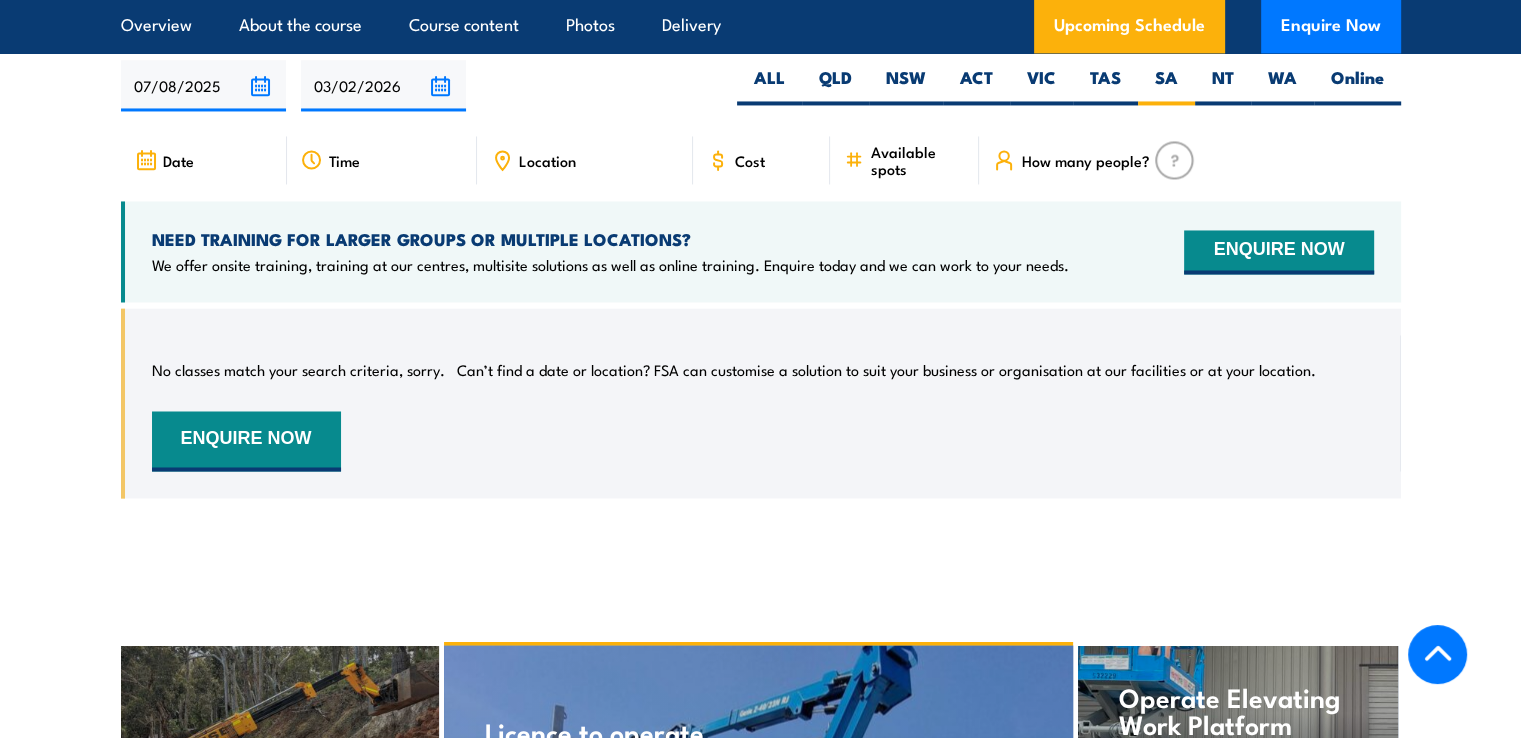 drag, startPoint x: 892, startPoint y: 159, endPoint x: 872, endPoint y: 177, distance: 26.907248 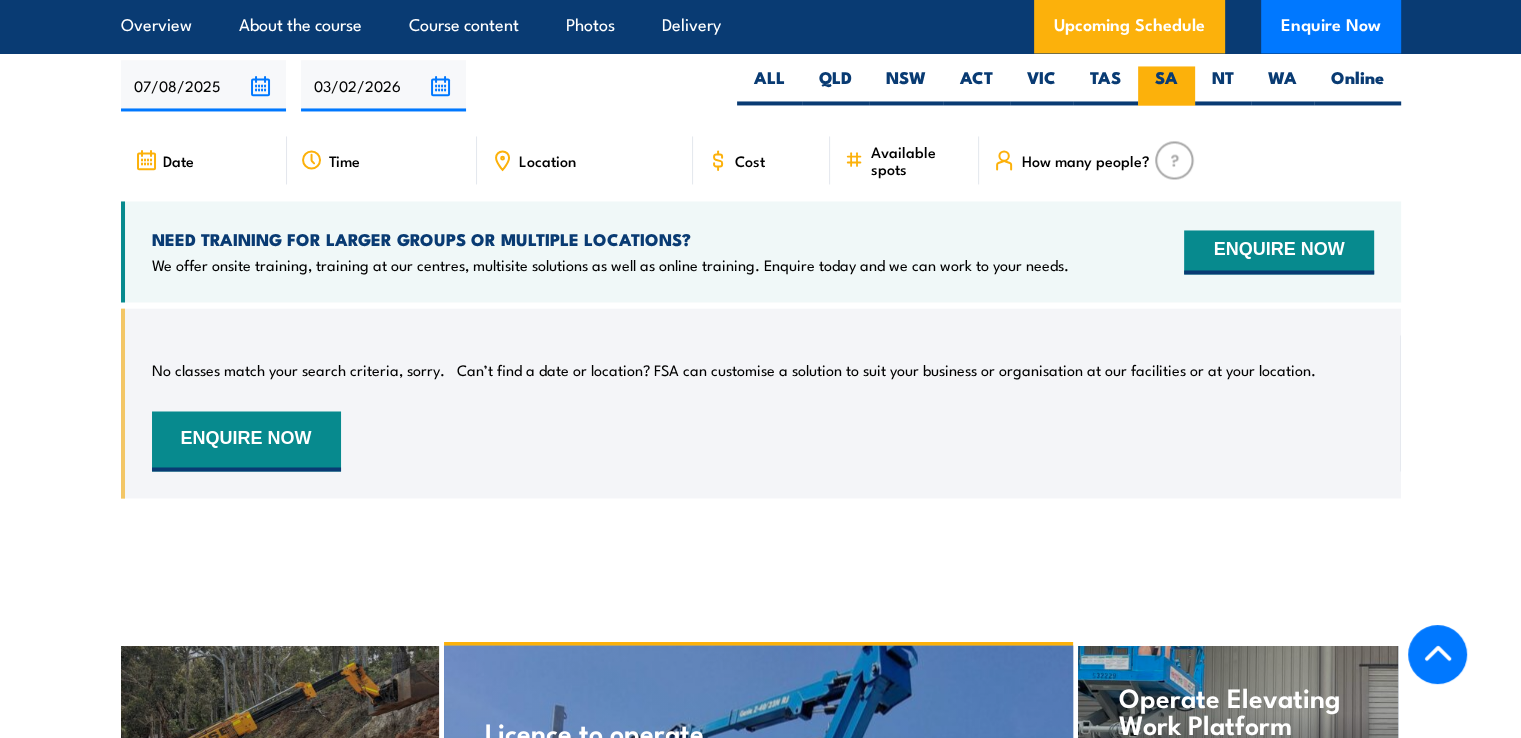 click on "SA" at bounding box center (1166, 85) 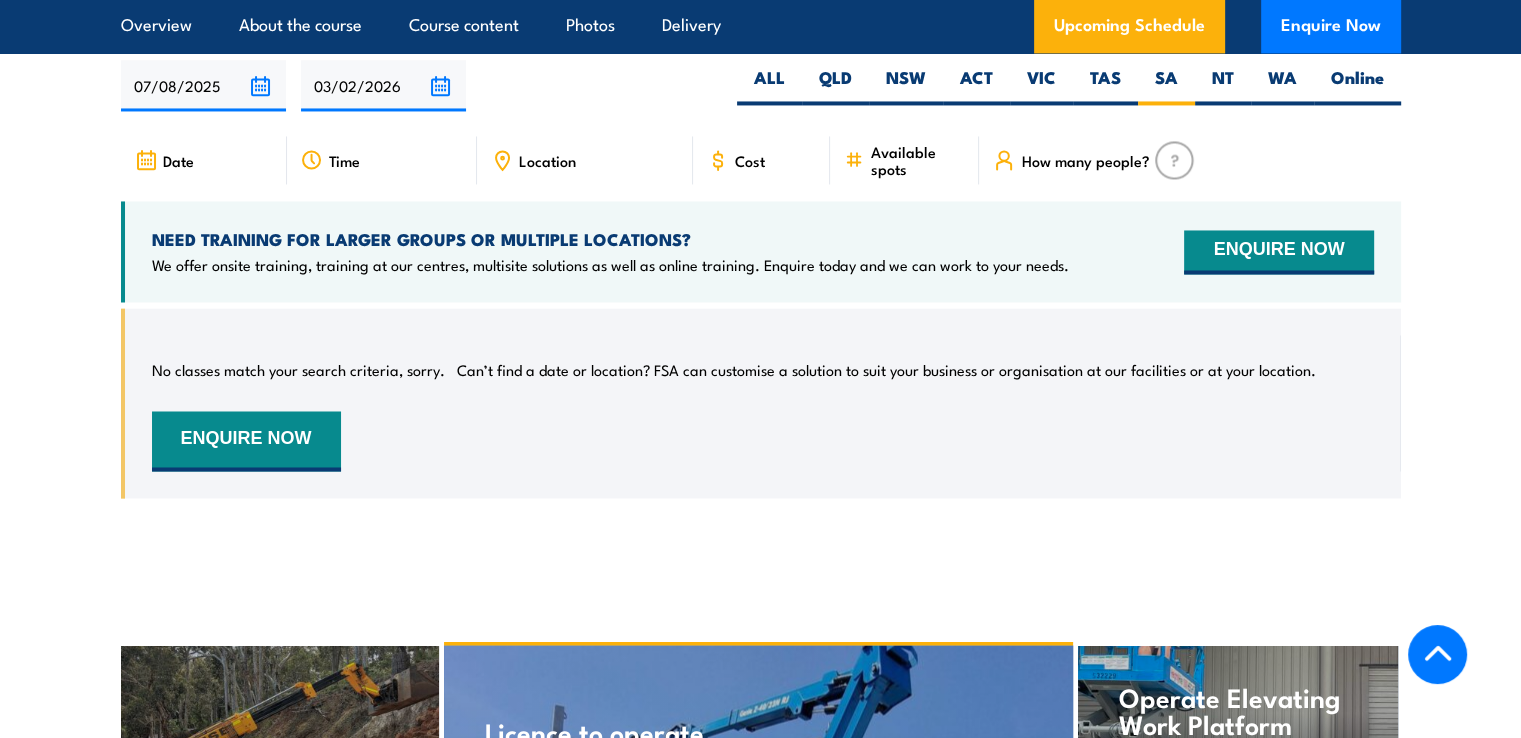 click at bounding box center (1174, 160) 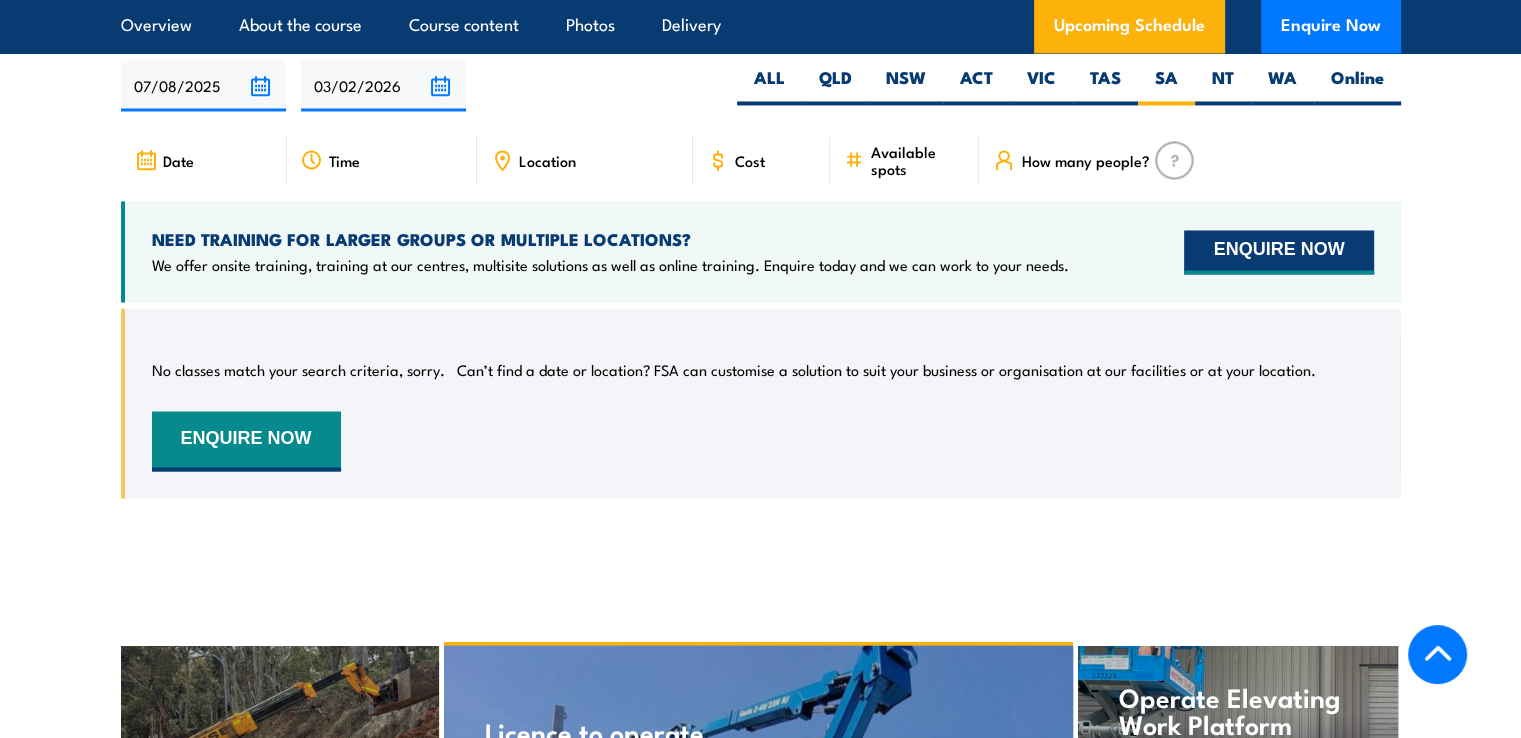 click on "ENQUIRE NOW" at bounding box center (1278, 252) 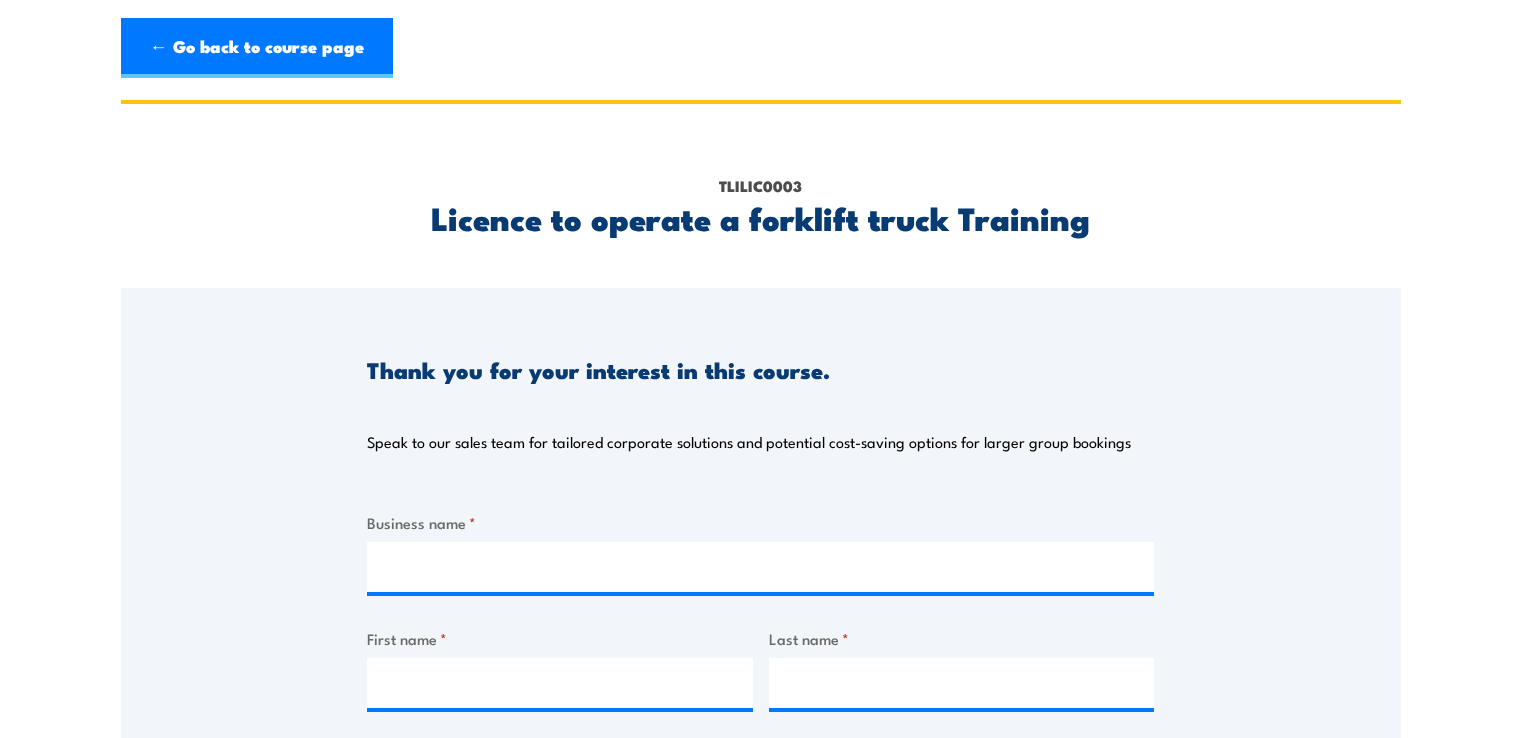 scroll, scrollTop: 0, scrollLeft: 0, axis: both 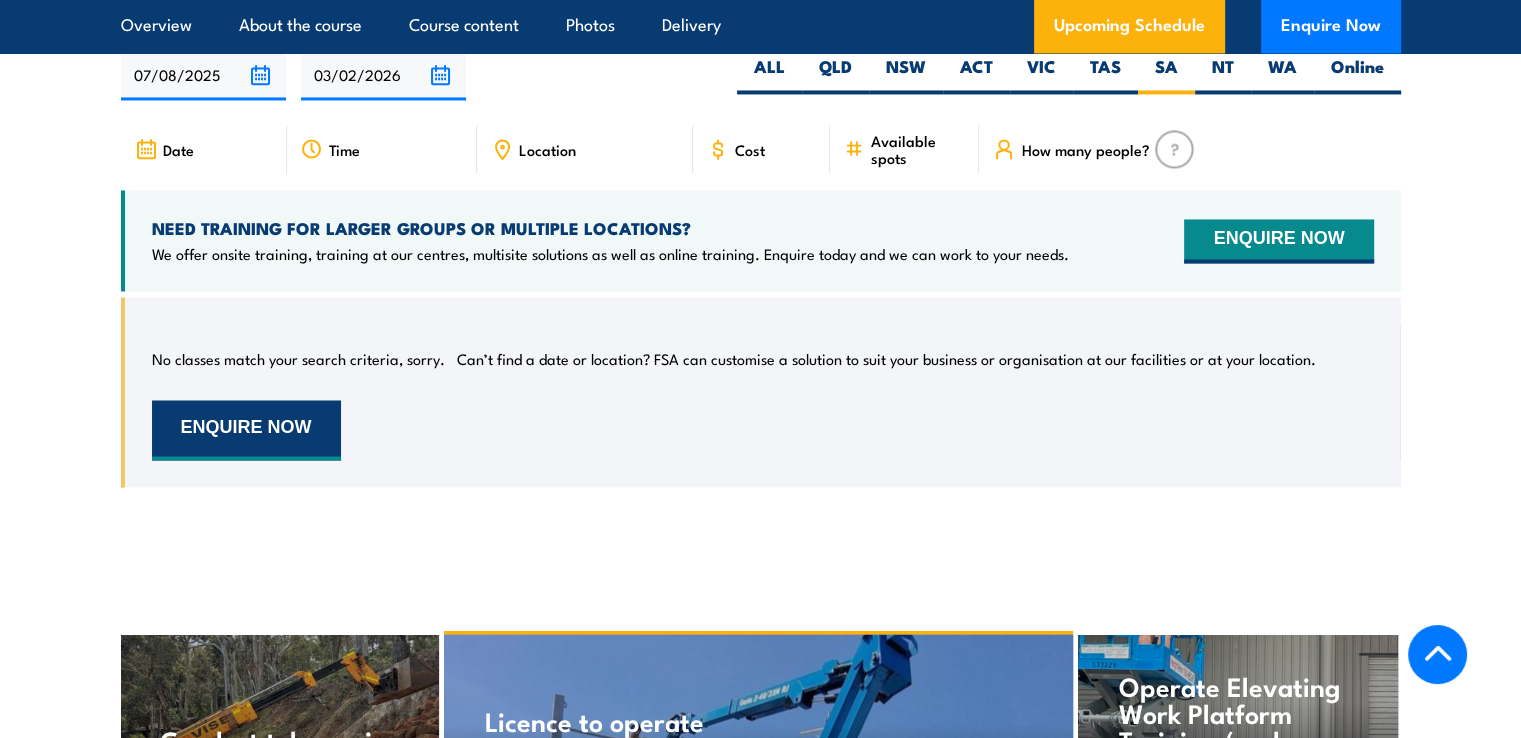 click on "ENQUIRE NOW" at bounding box center (246, 430) 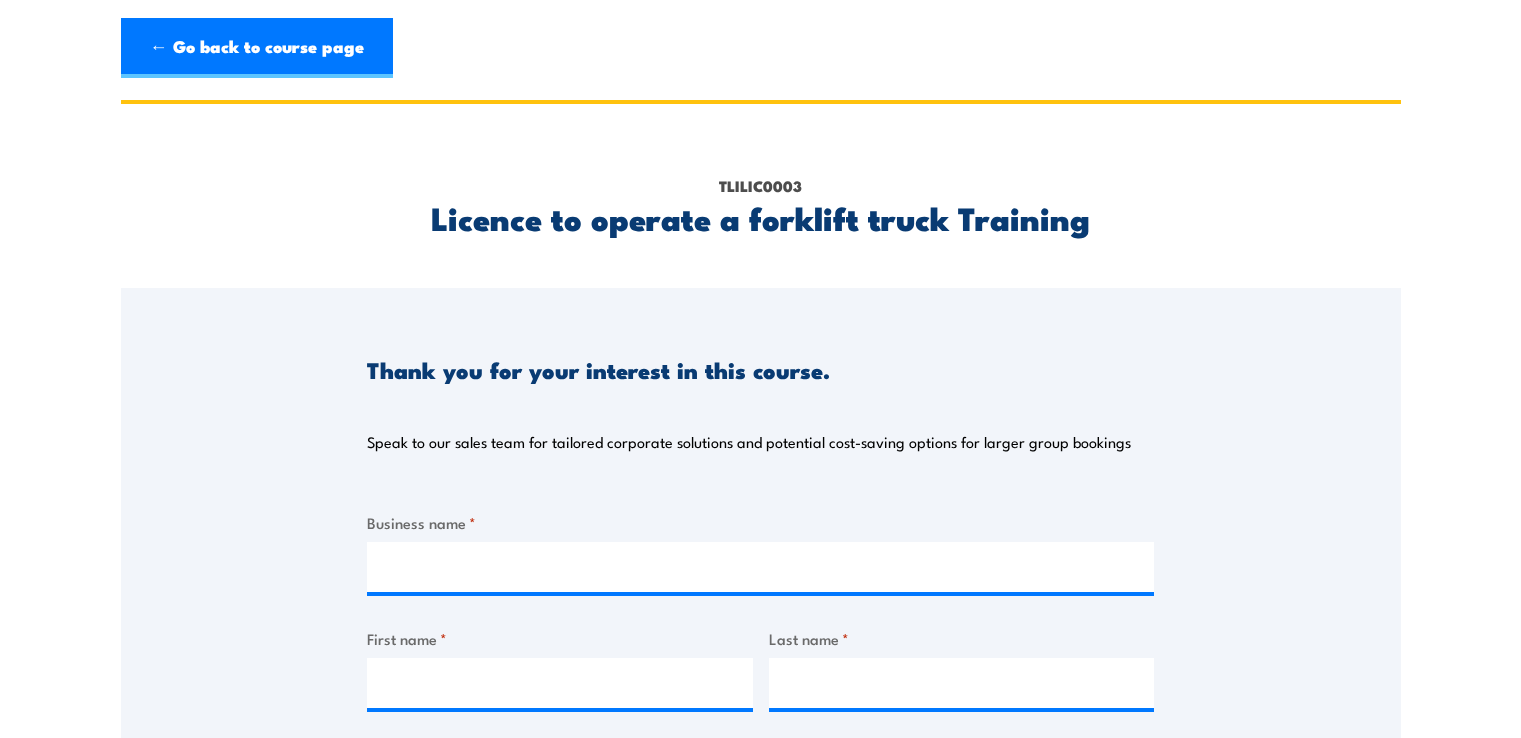 scroll, scrollTop: 0, scrollLeft: 0, axis: both 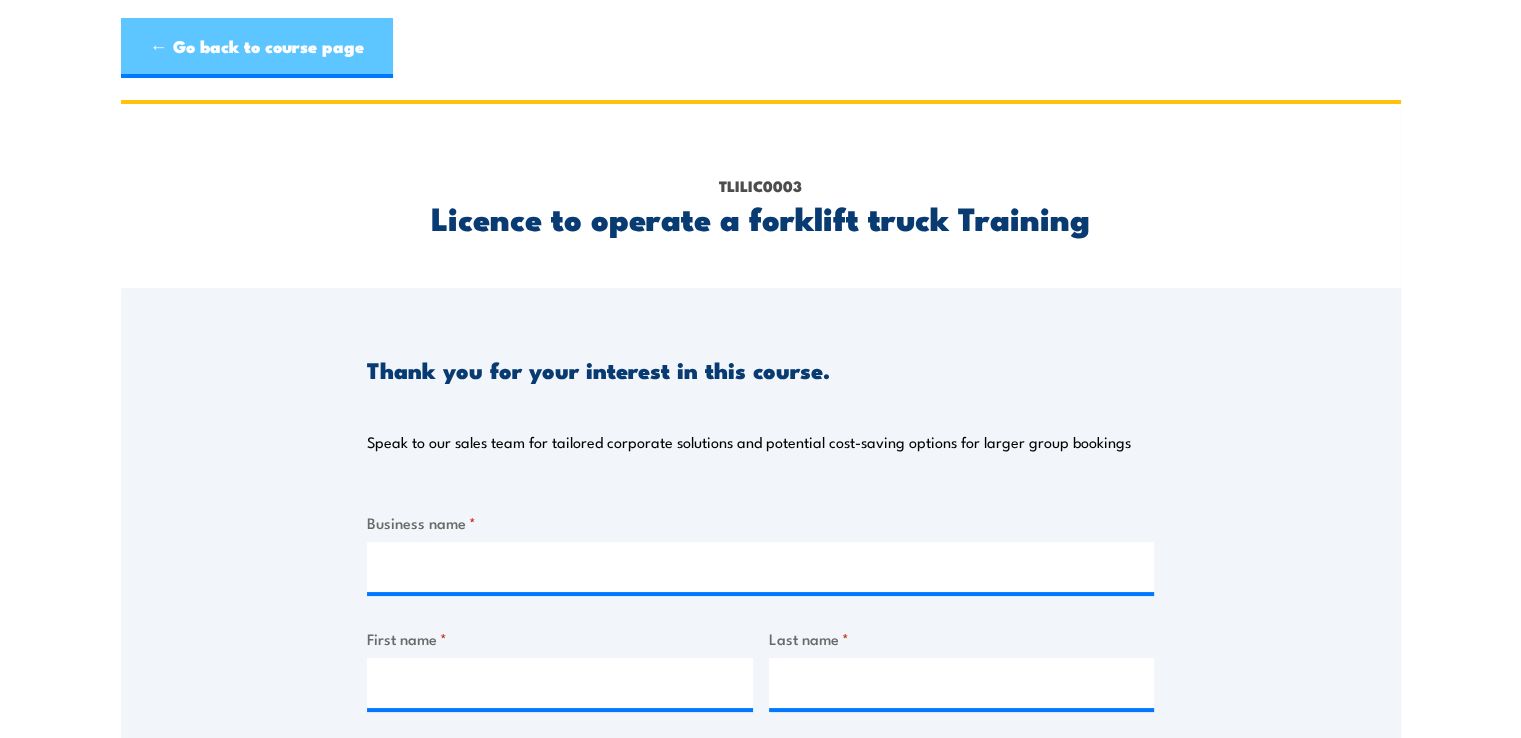 click on "← Go back to course page" at bounding box center [257, 48] 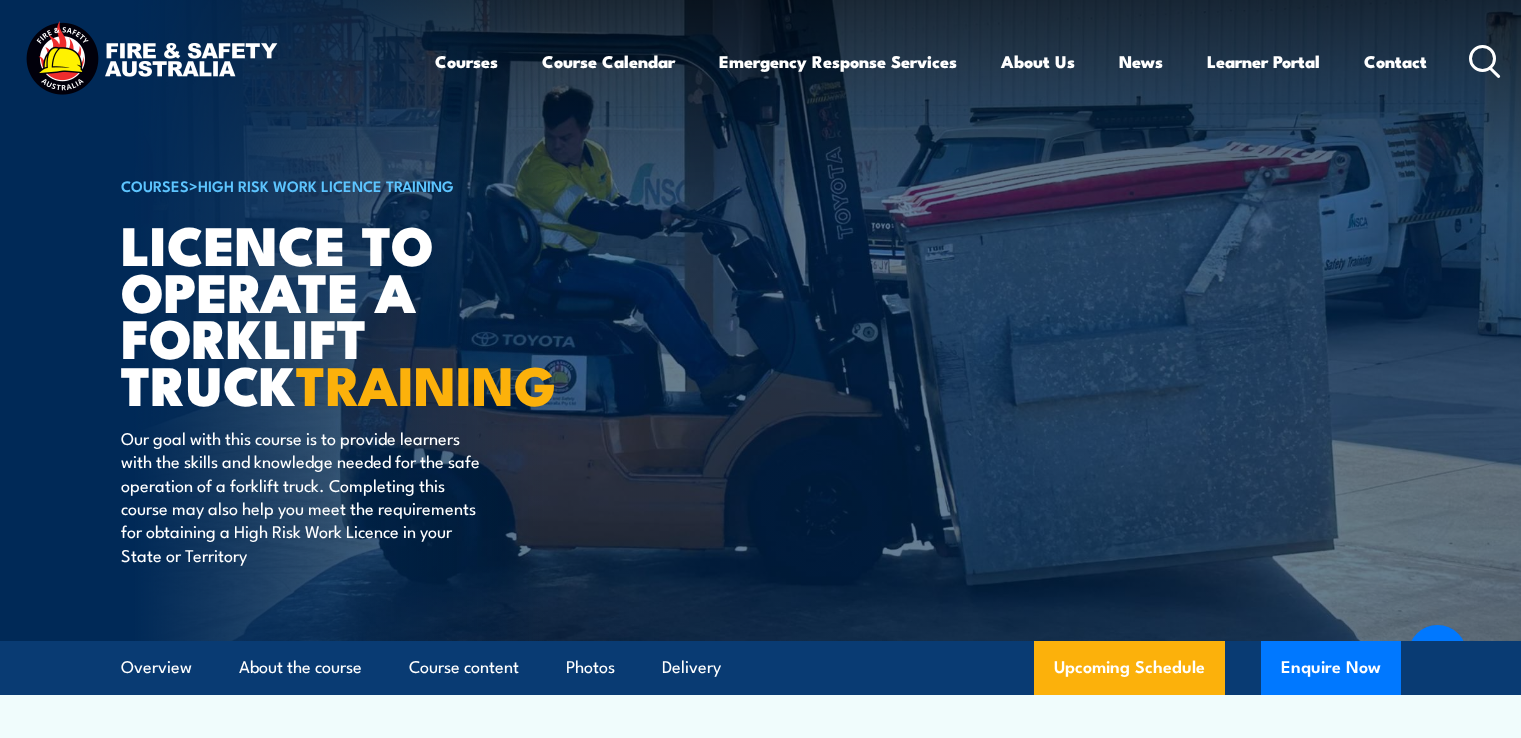 scroll, scrollTop: 3347, scrollLeft: 0, axis: vertical 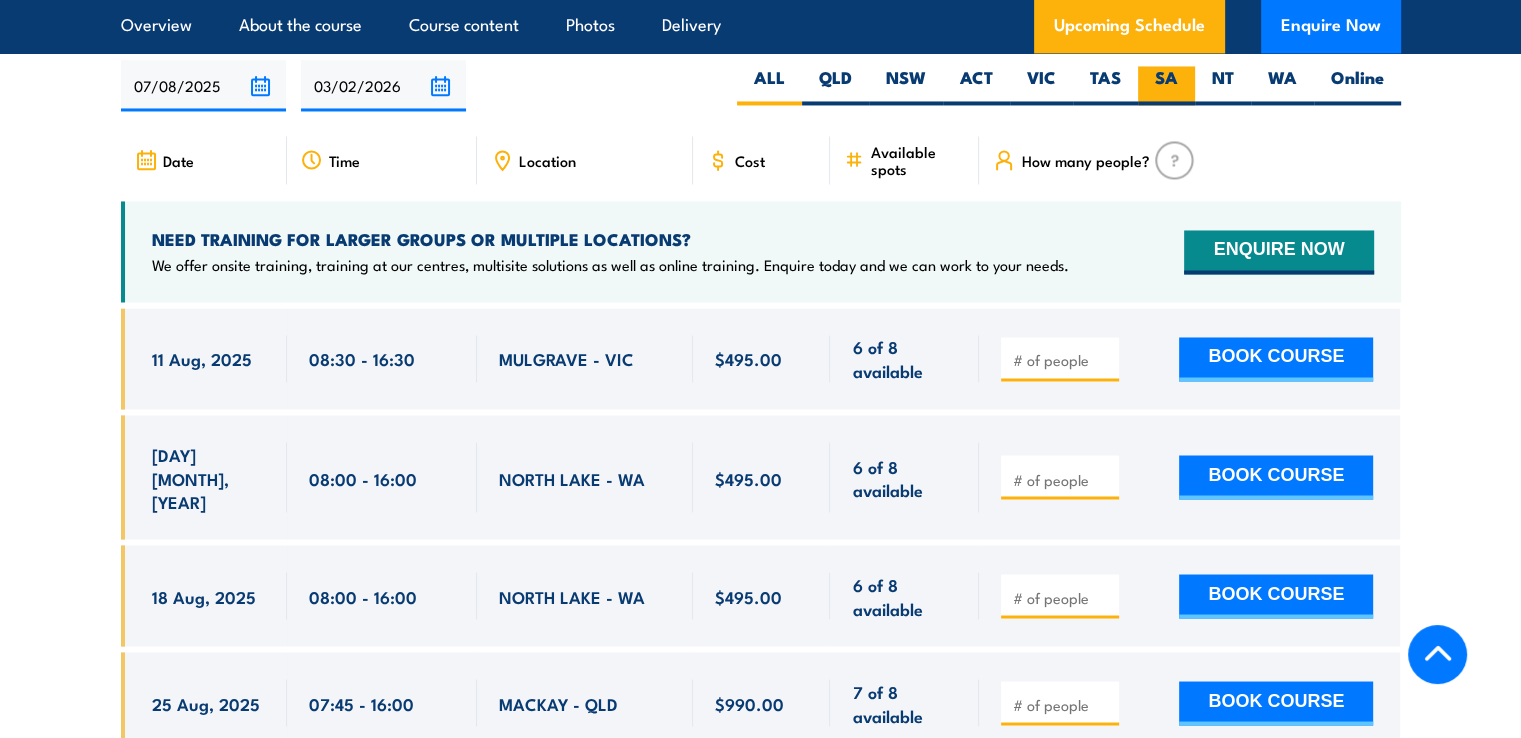 click on "SA" at bounding box center [1166, 85] 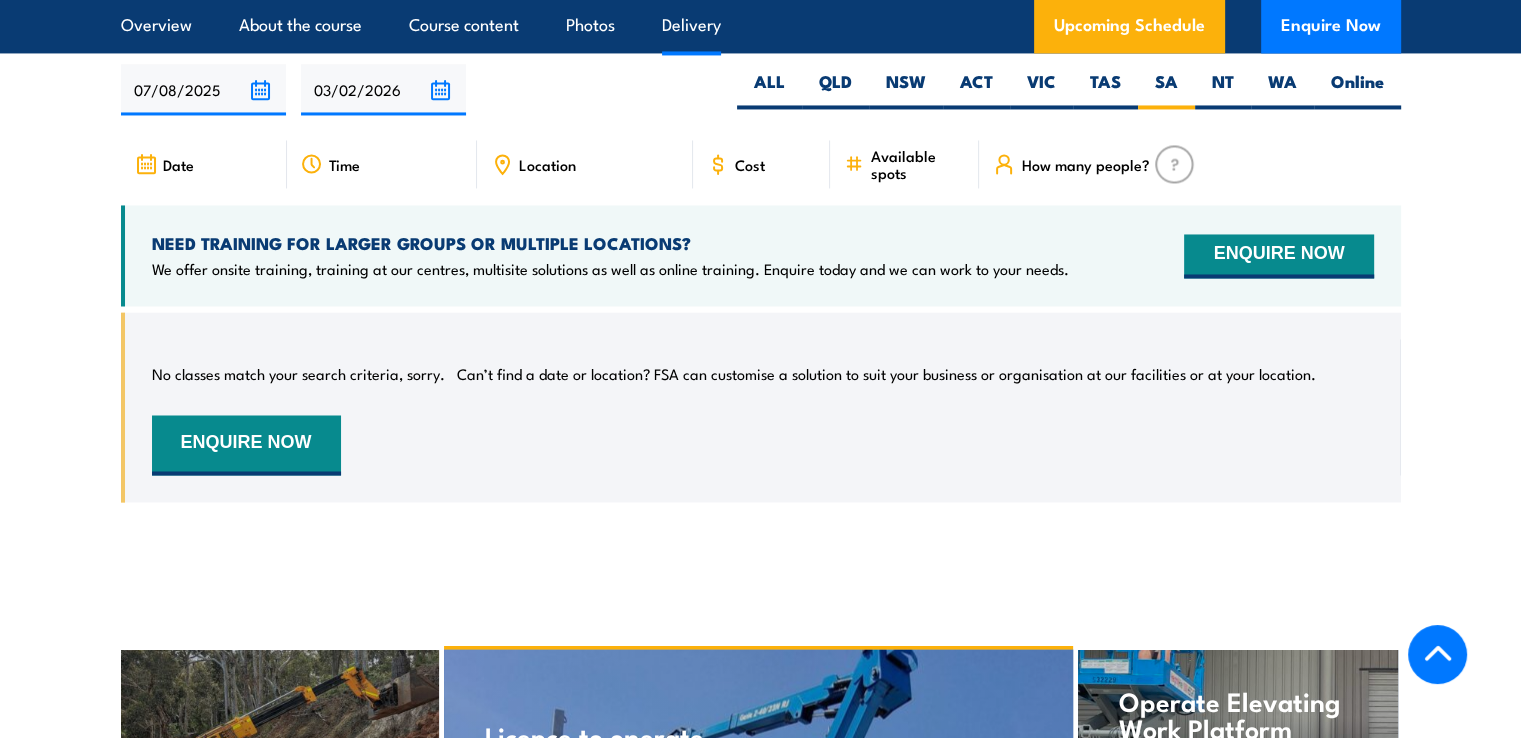 scroll, scrollTop: 0, scrollLeft: 0, axis: both 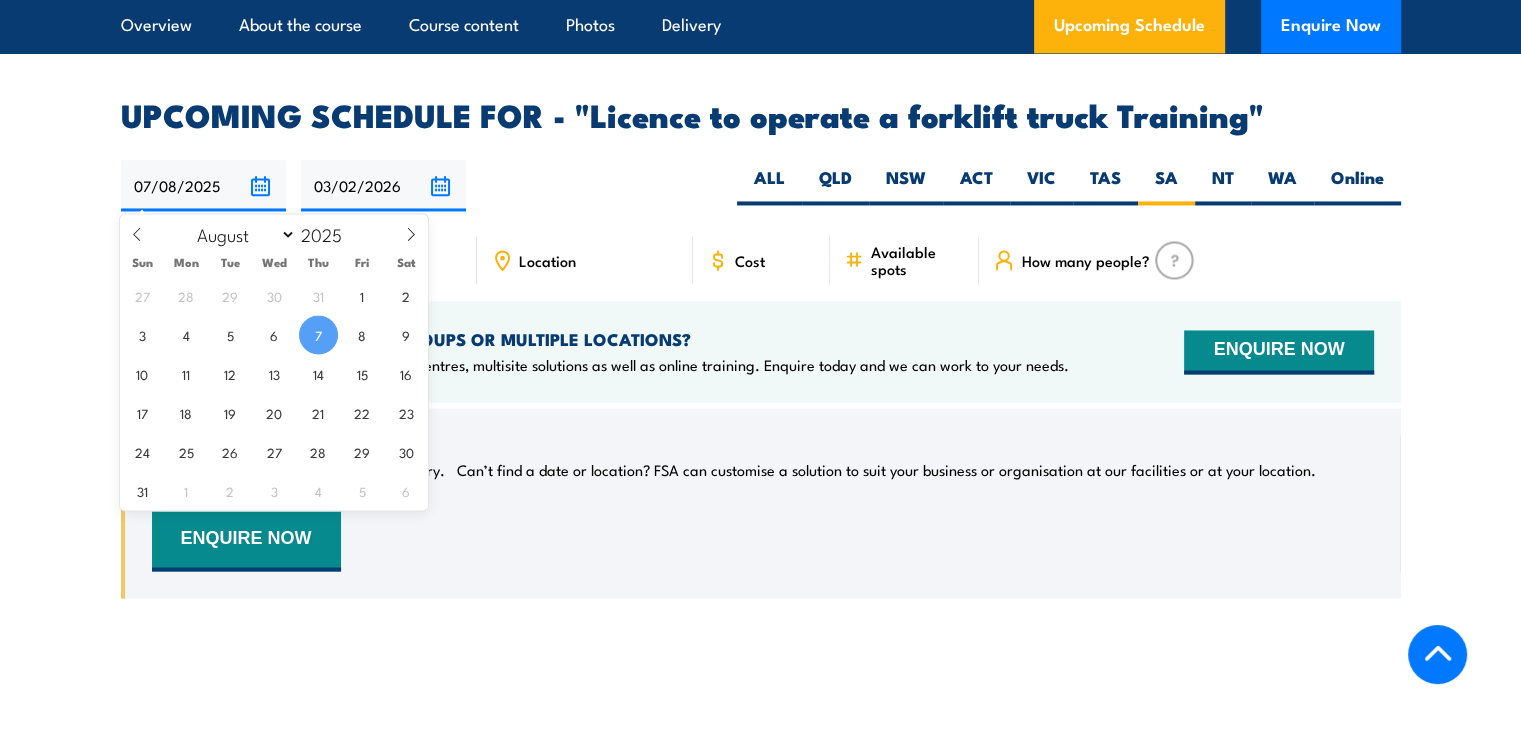 click on "07/08/2025" at bounding box center (203, 185) 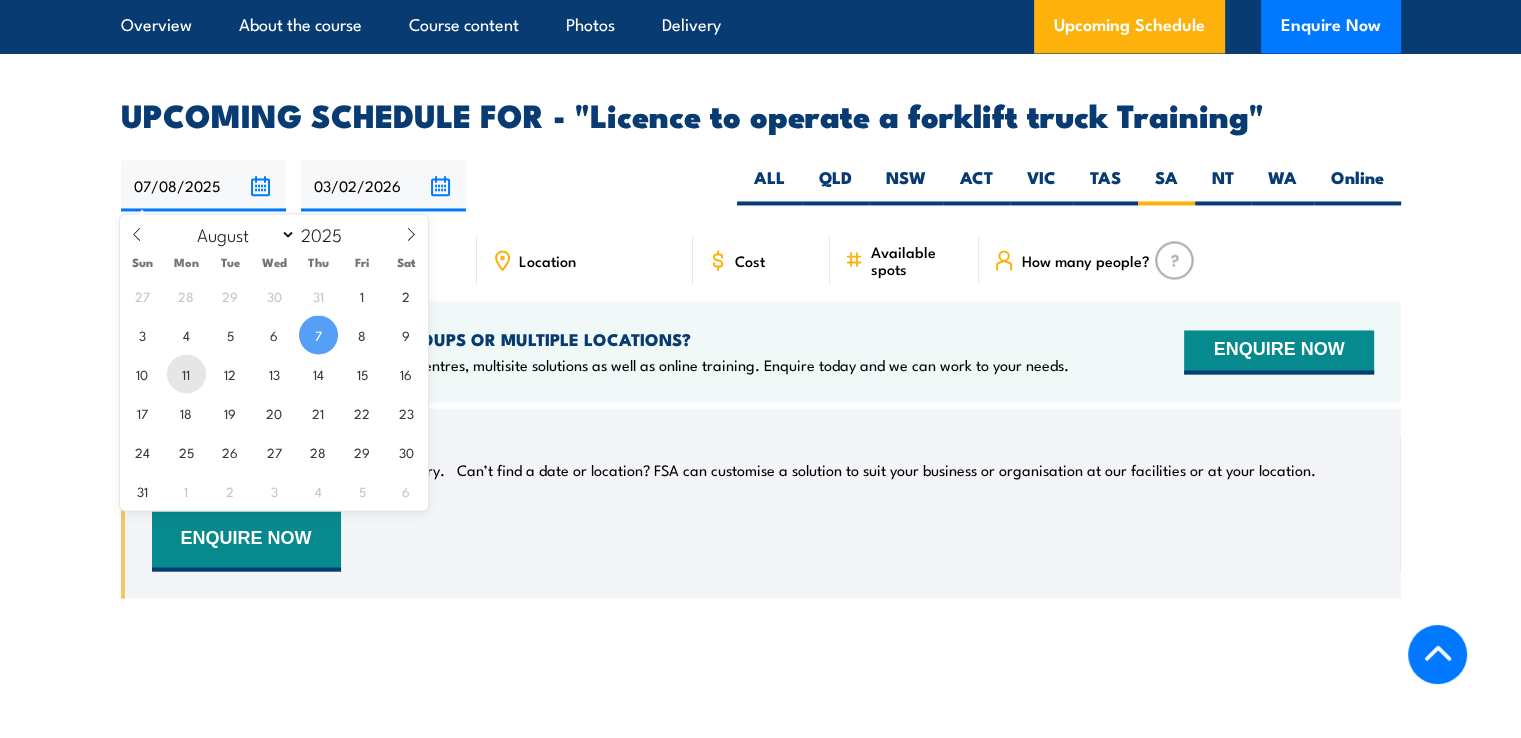 click on "11" at bounding box center [186, 373] 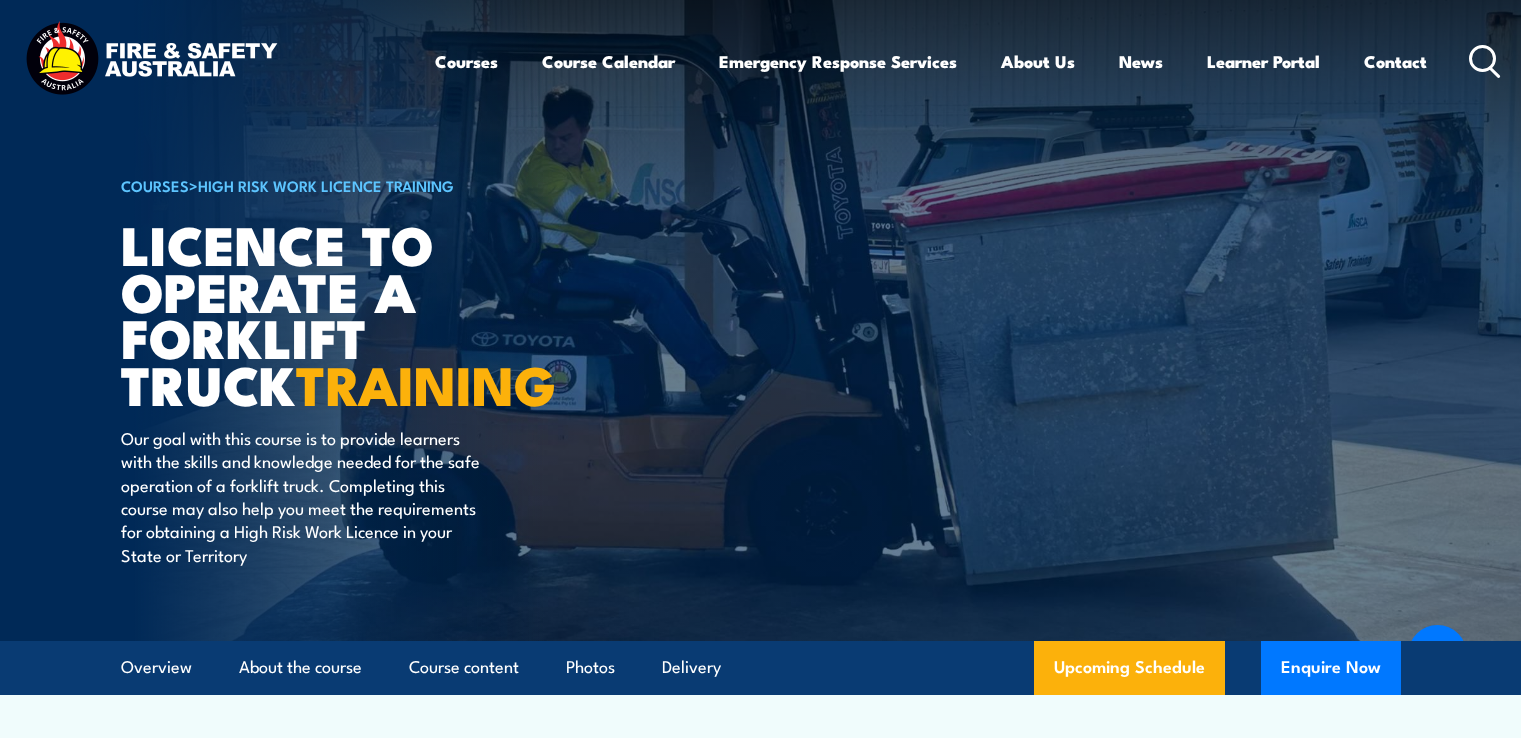scroll, scrollTop: 3343, scrollLeft: 0, axis: vertical 